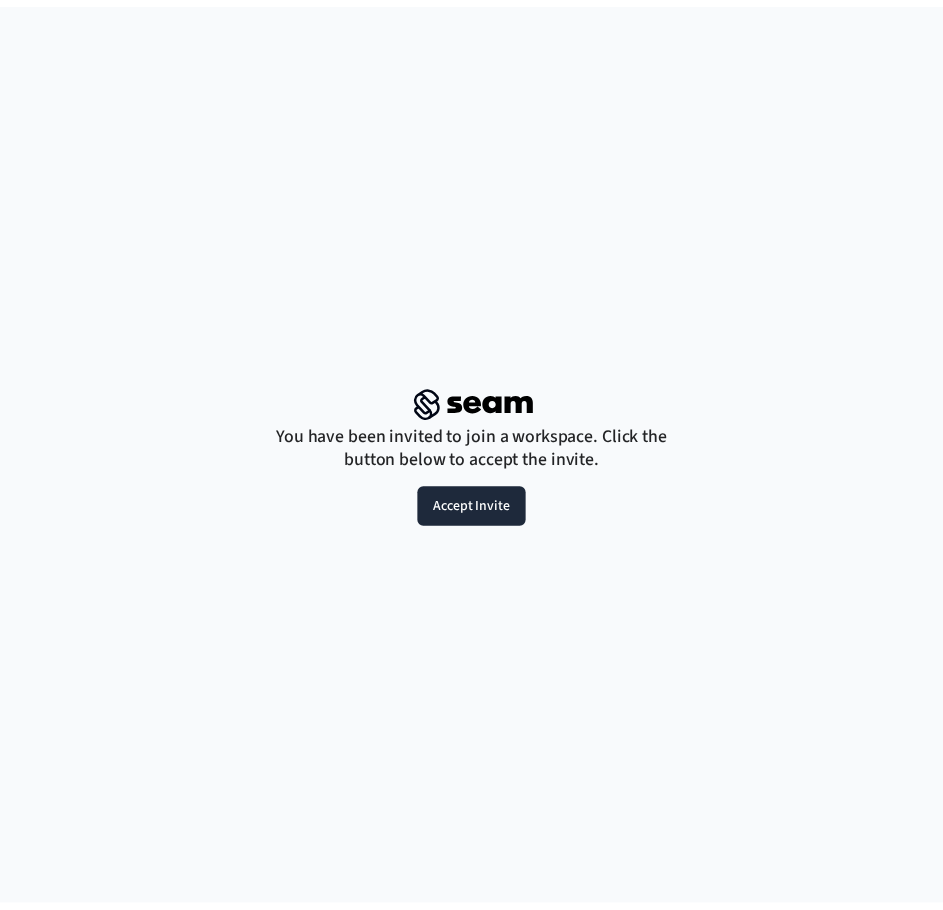 scroll, scrollTop: 0, scrollLeft: 0, axis: both 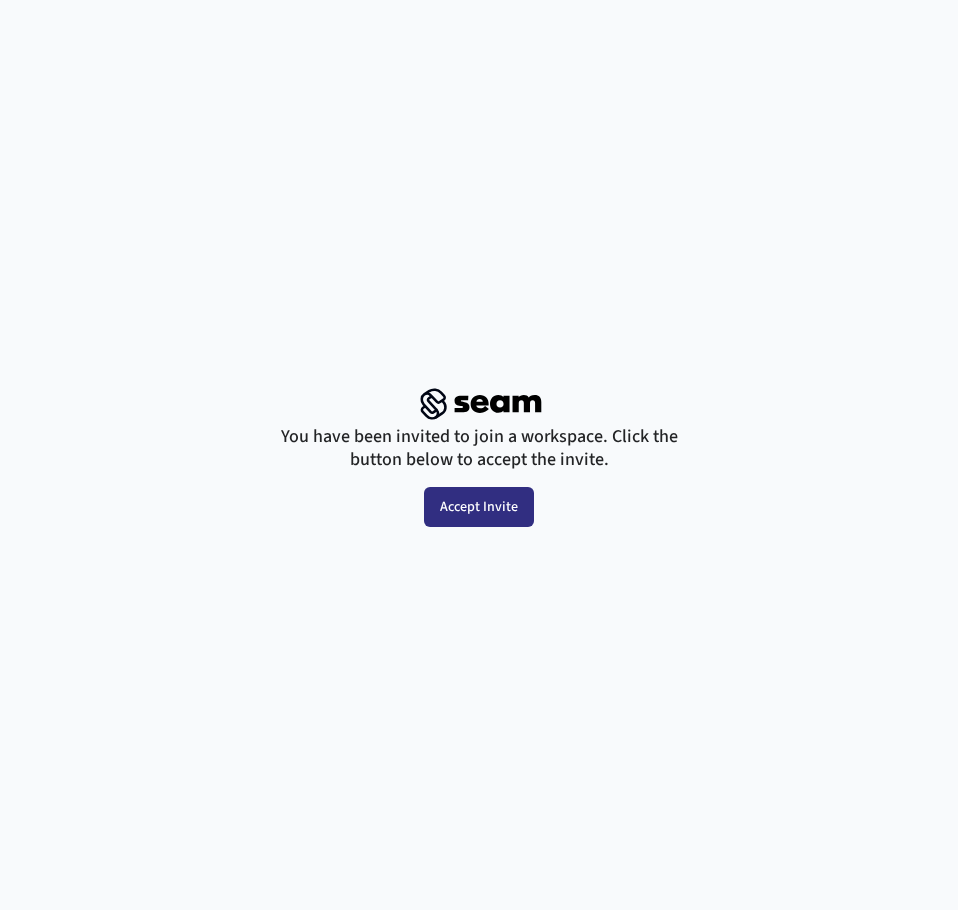 click on "Accept Invite" at bounding box center (479, 507) 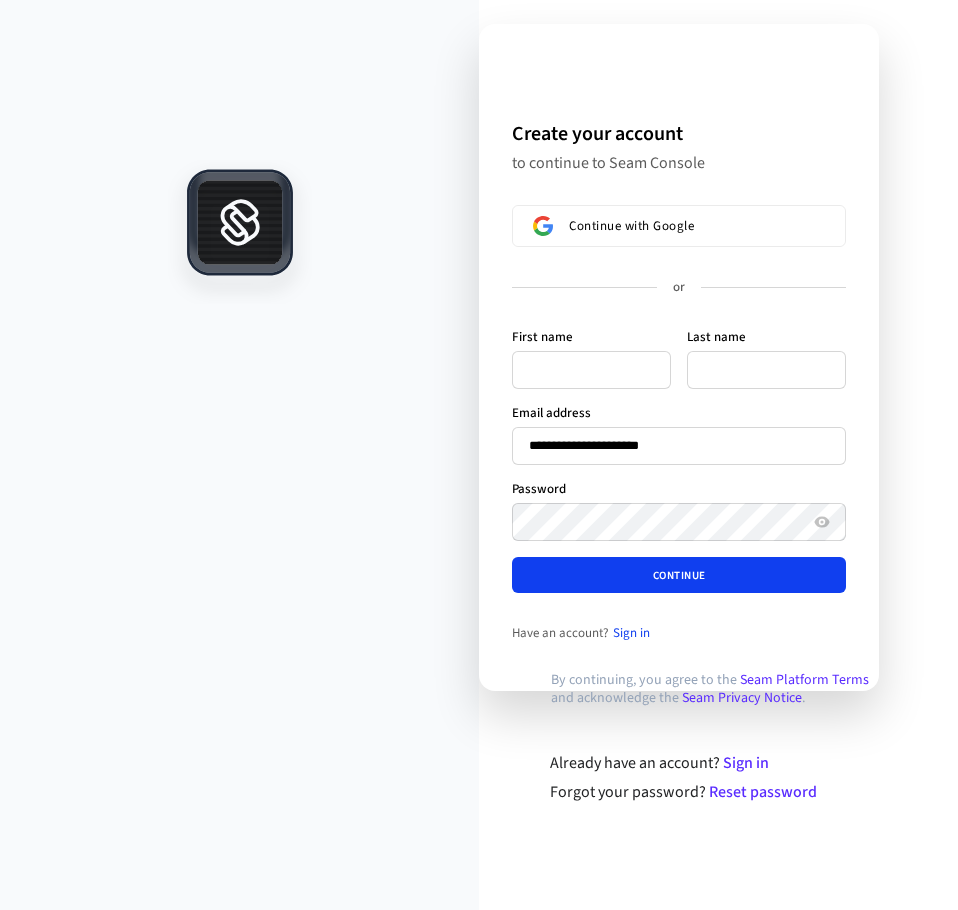 type 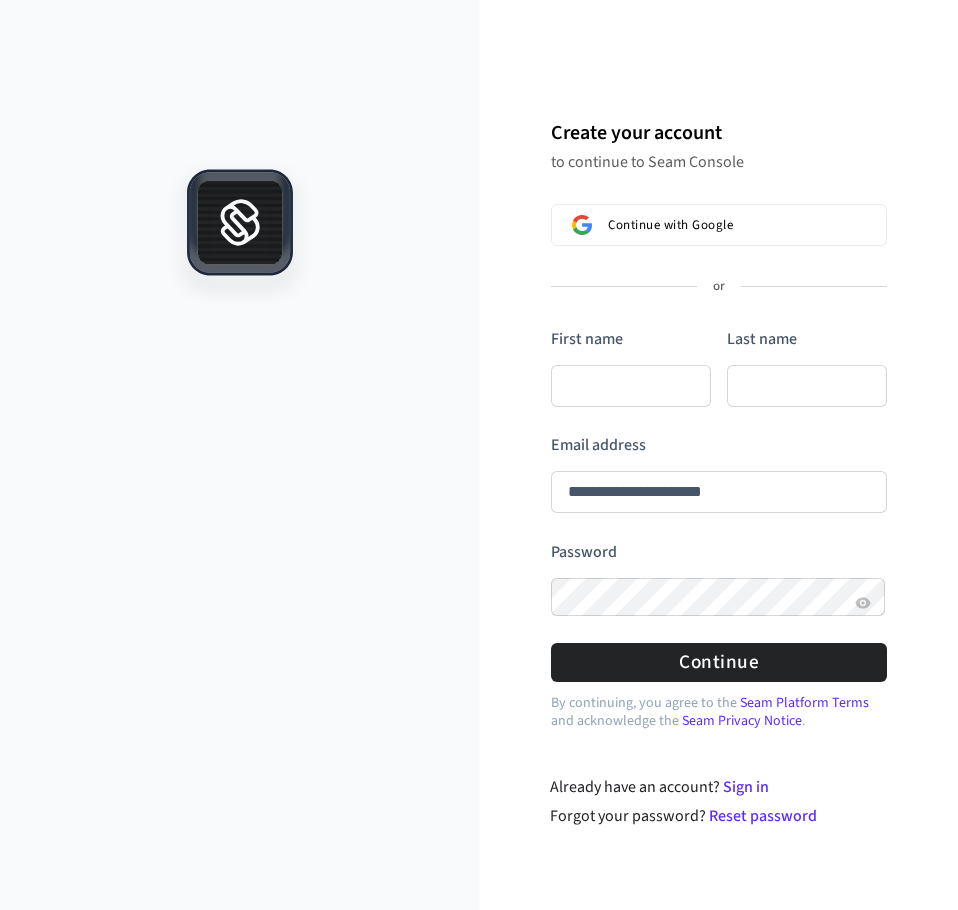 type 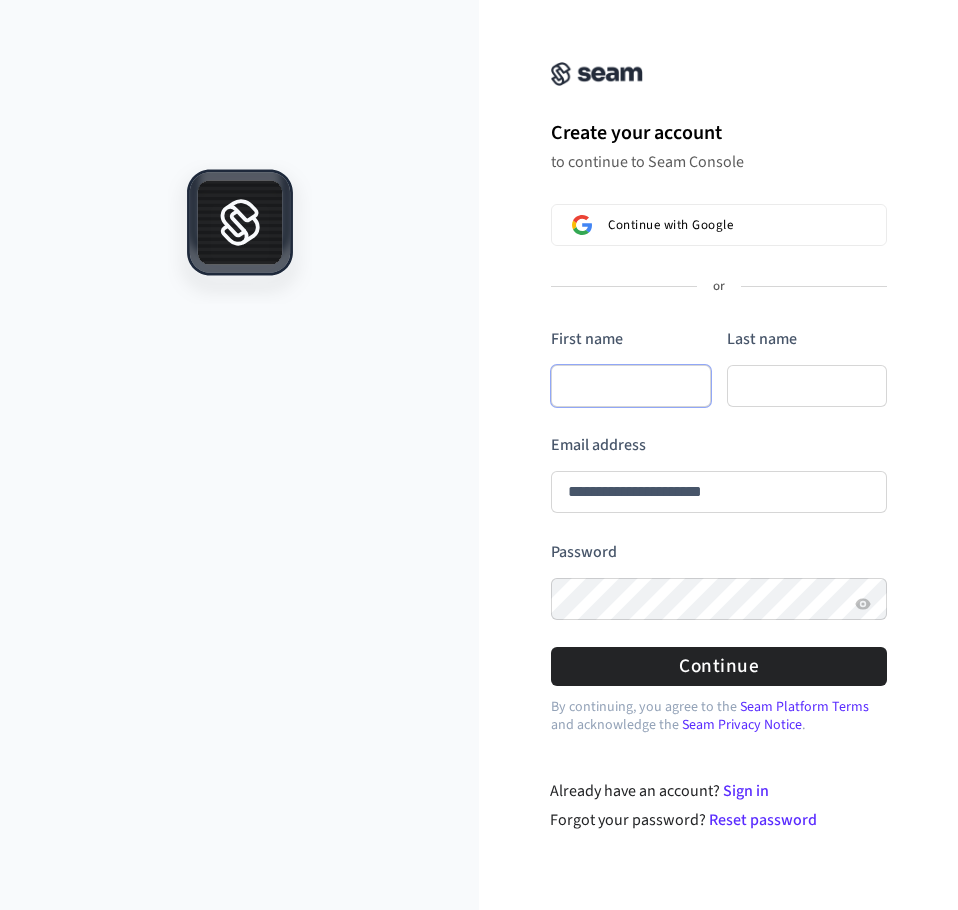 click on "First name" at bounding box center (631, 386) 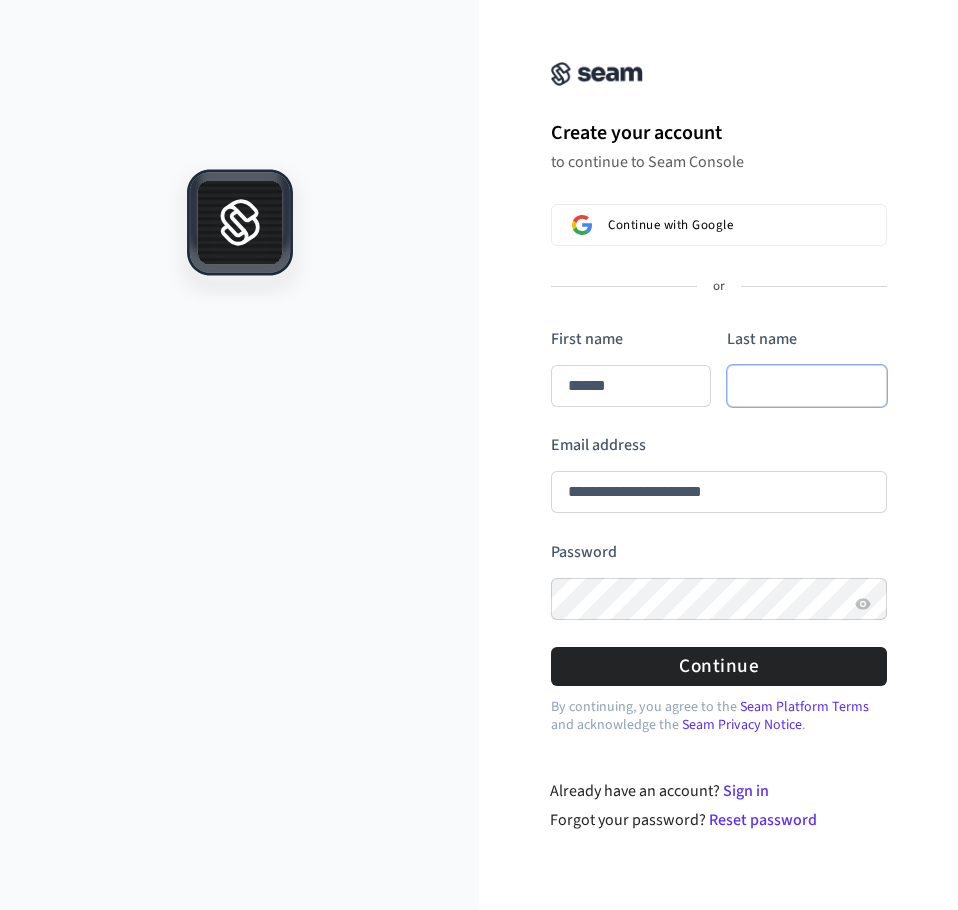 type on "*****" 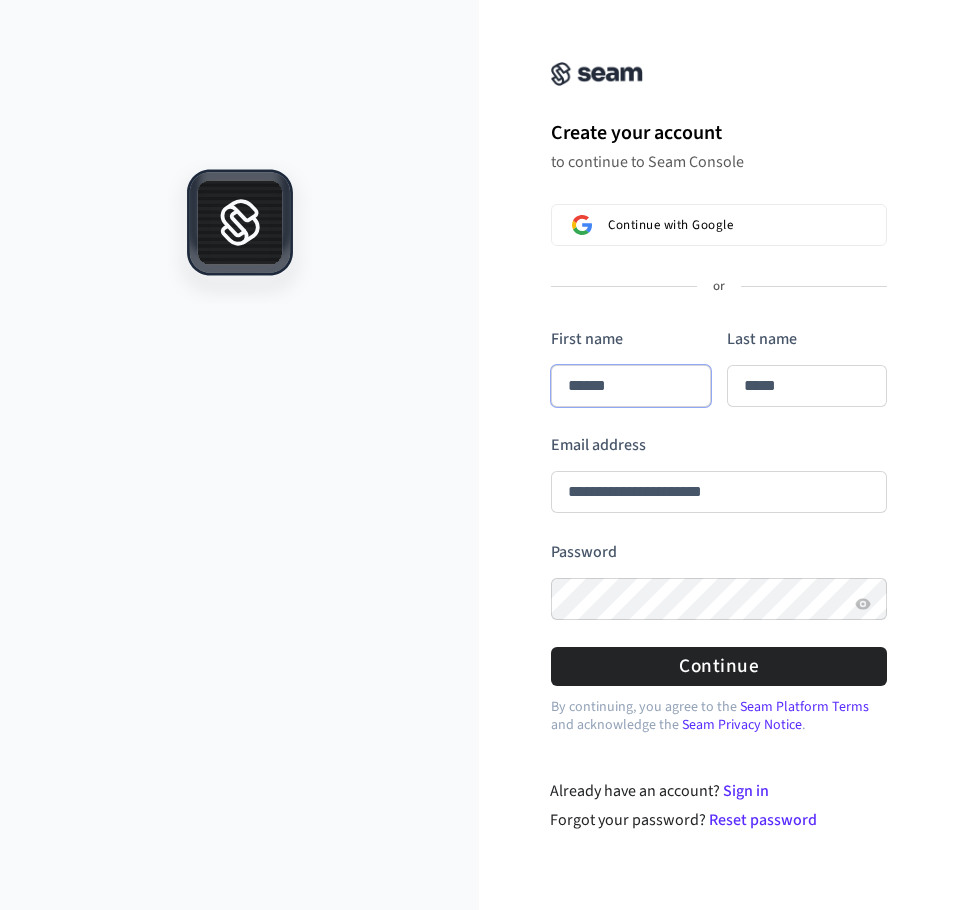 type on "******" 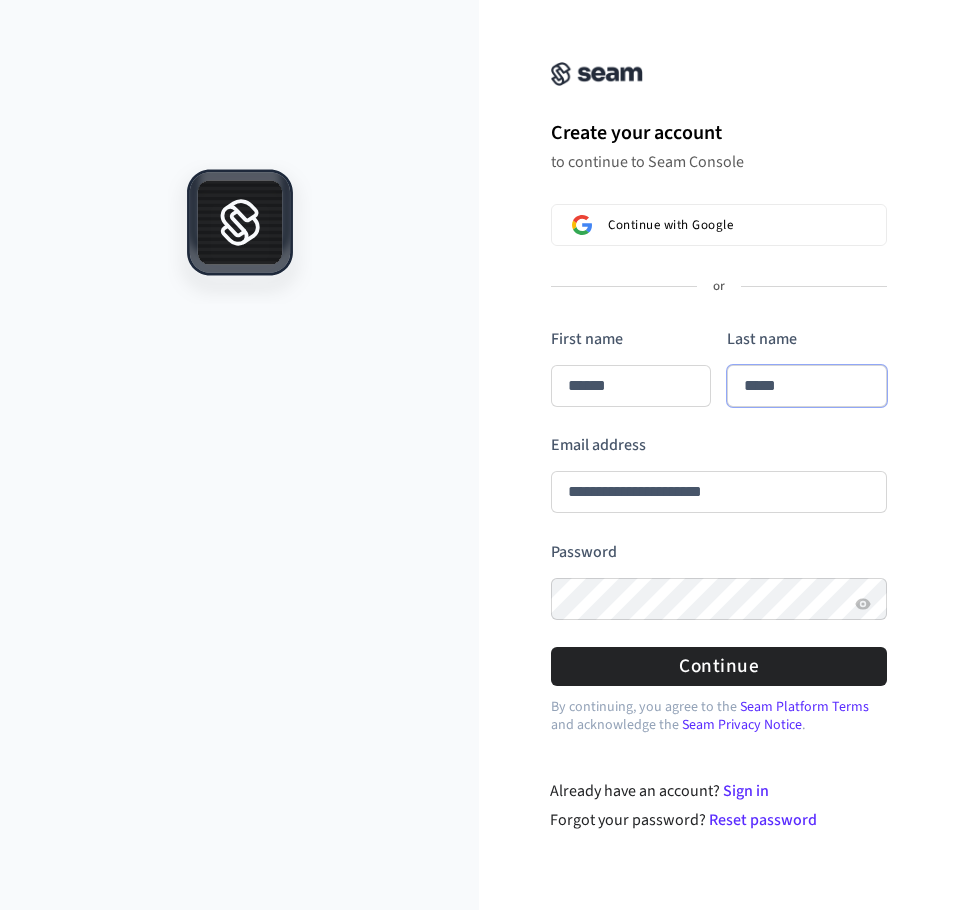 type on "******" 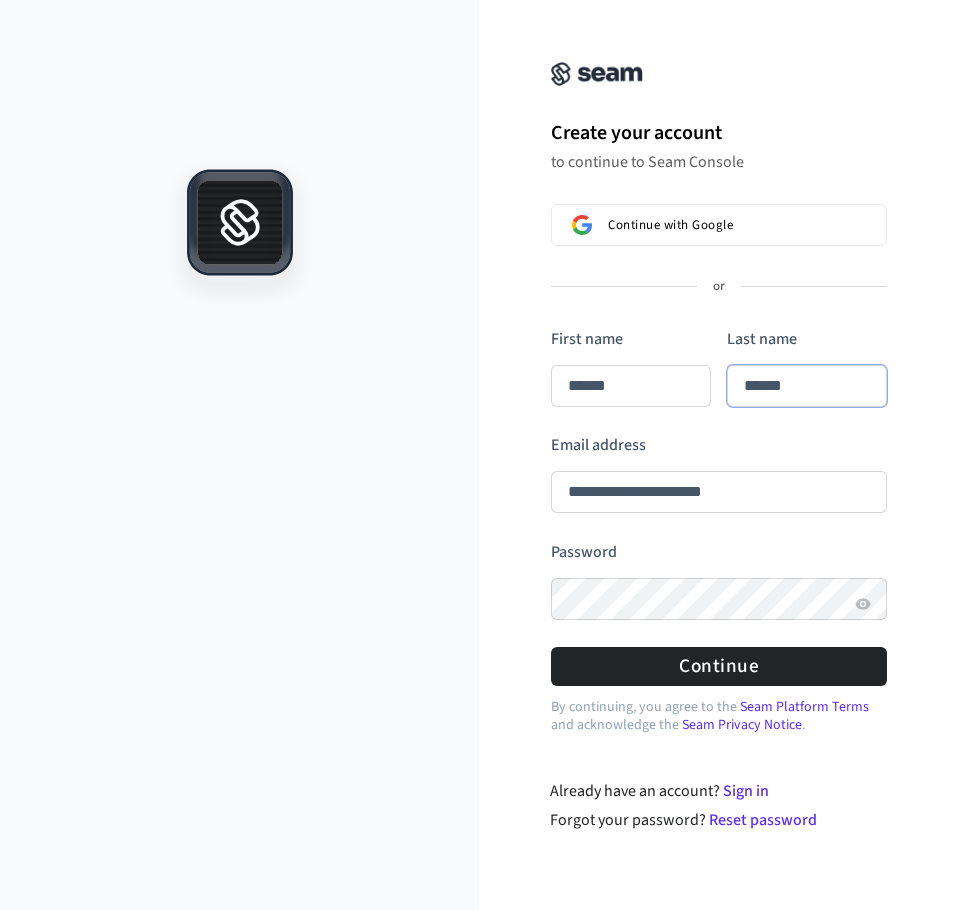 type on "******" 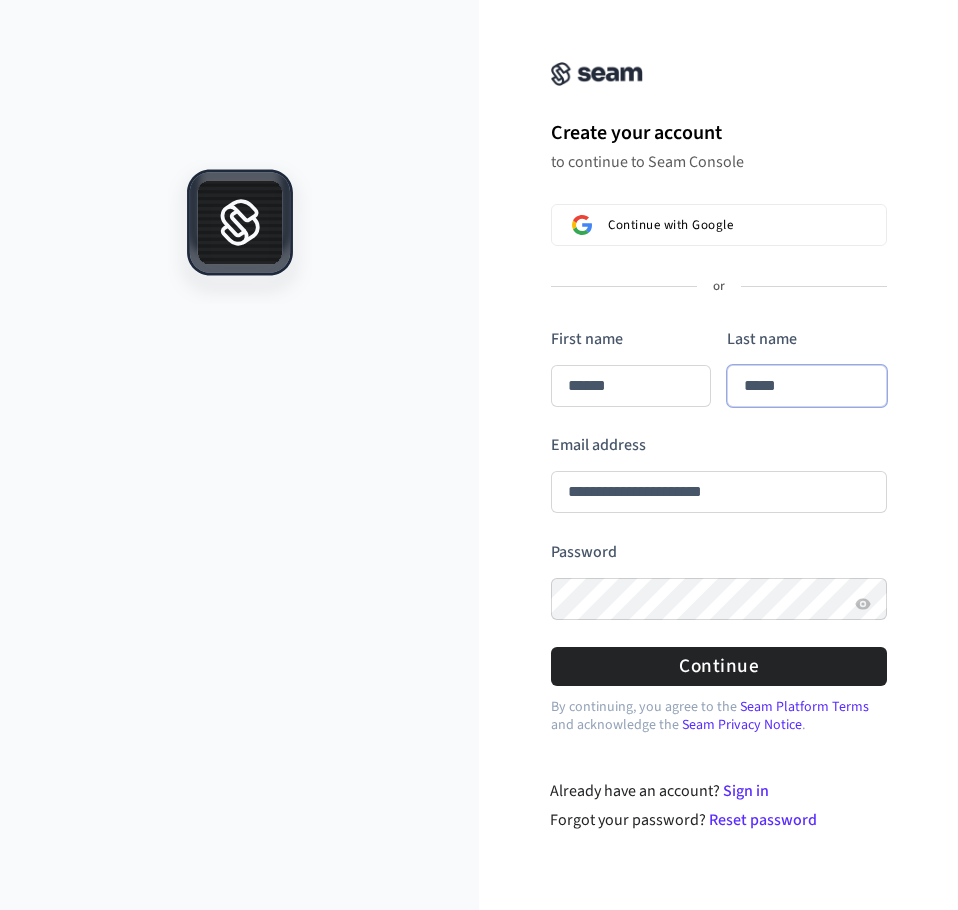 type on "*****" 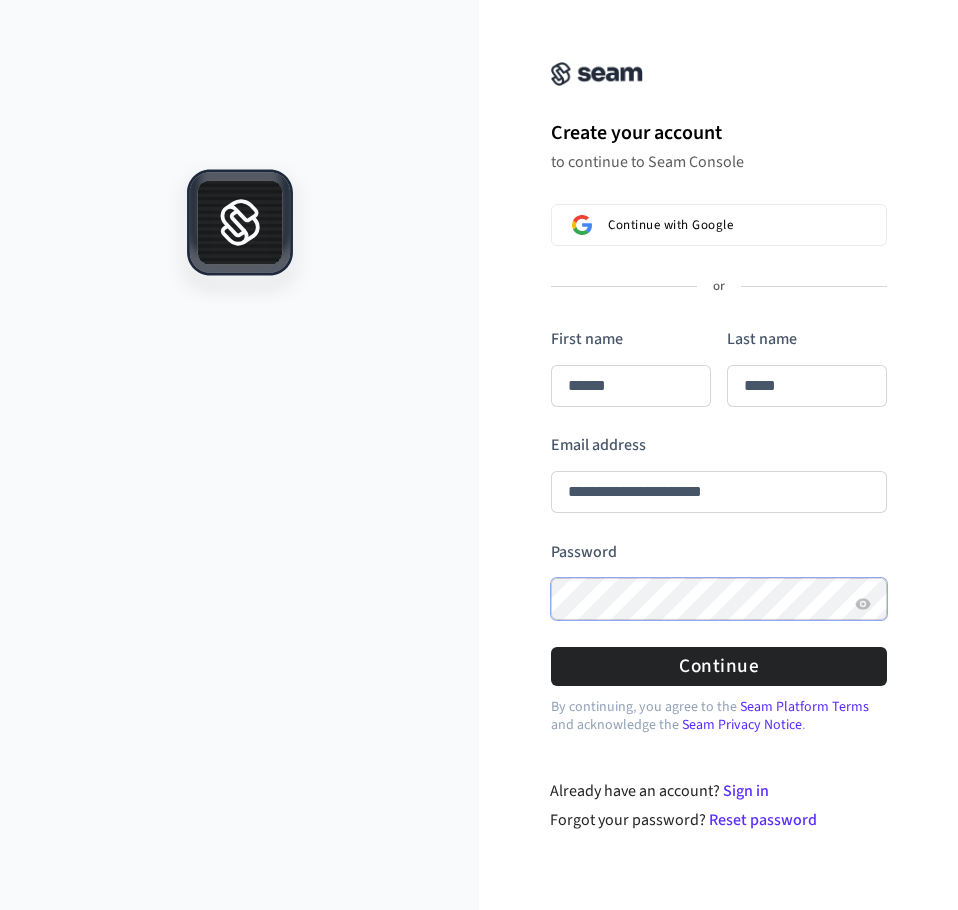 type on "******" 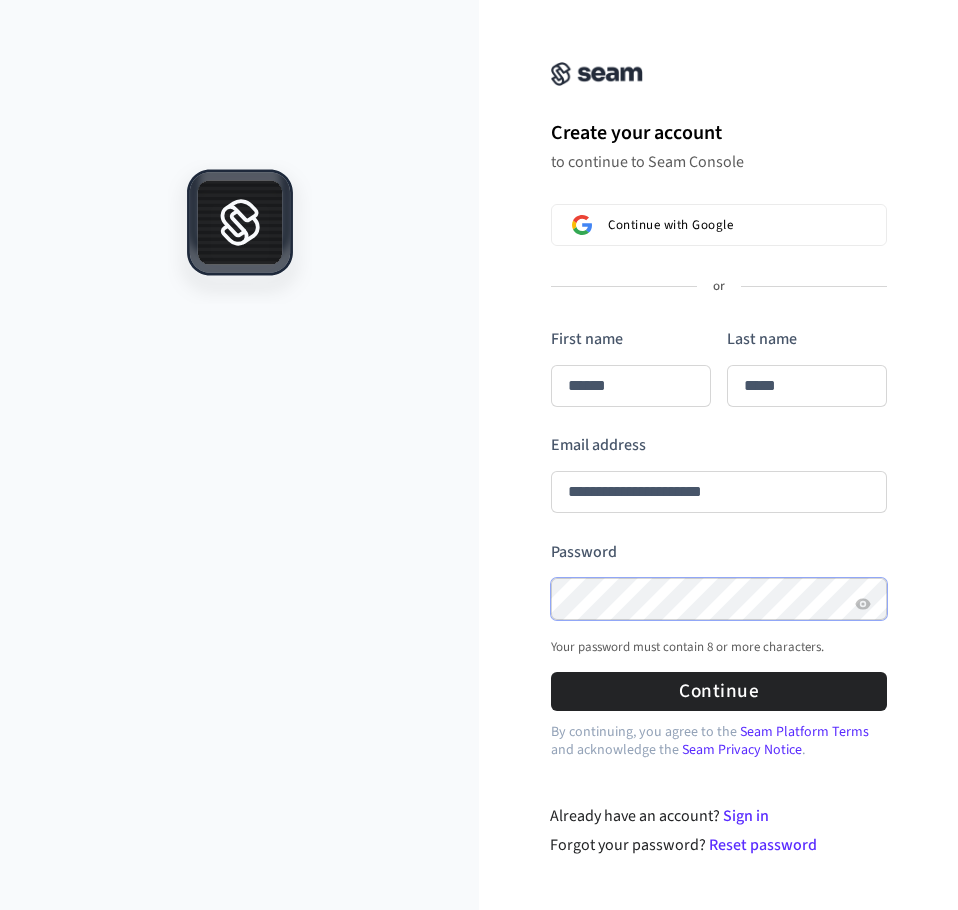 type on "******" 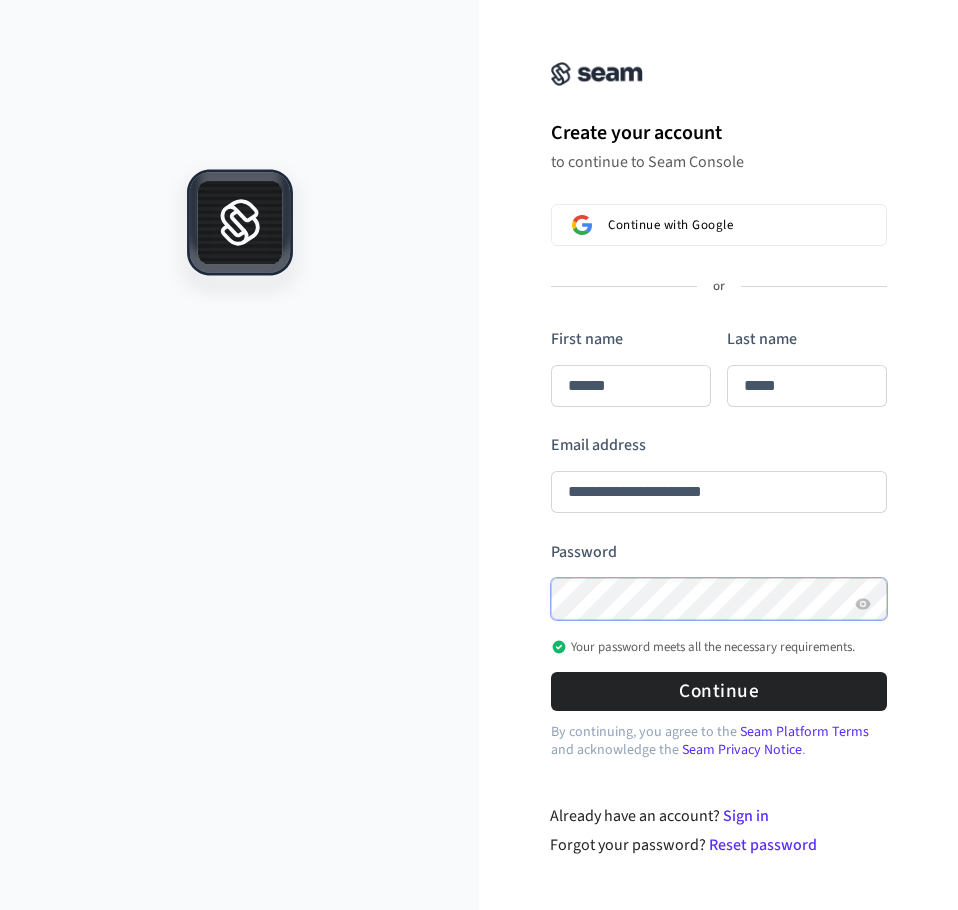 type on "******" 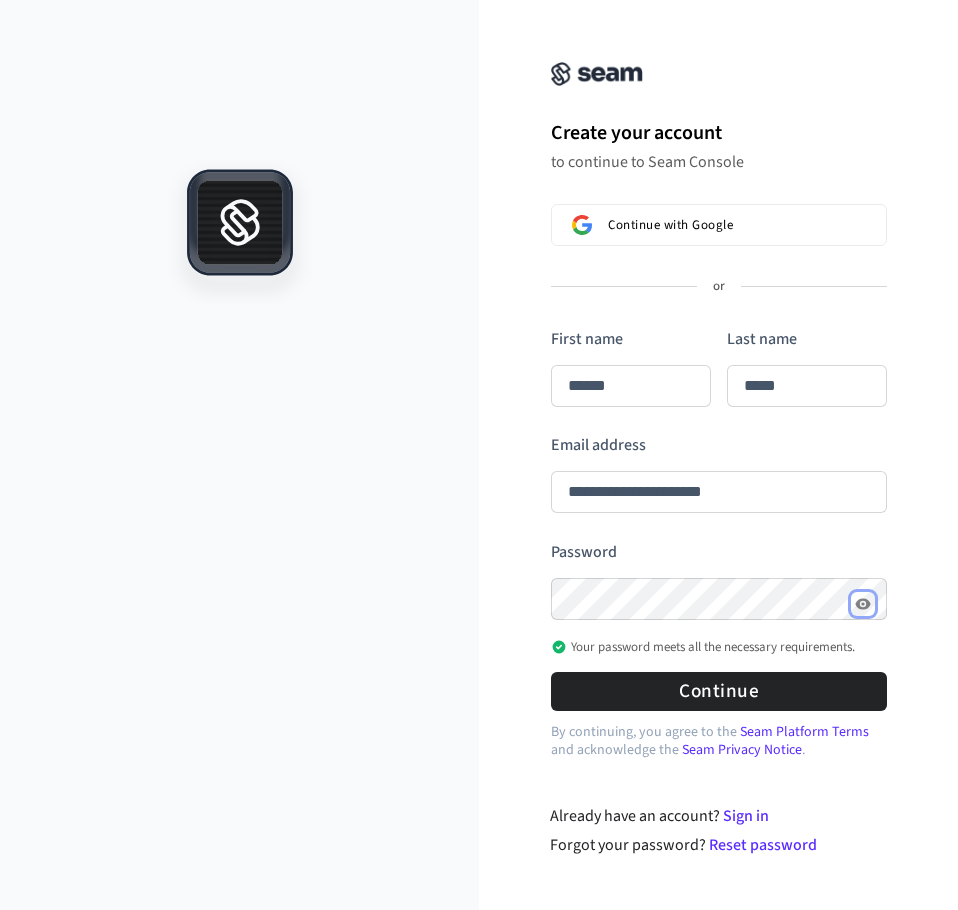 click 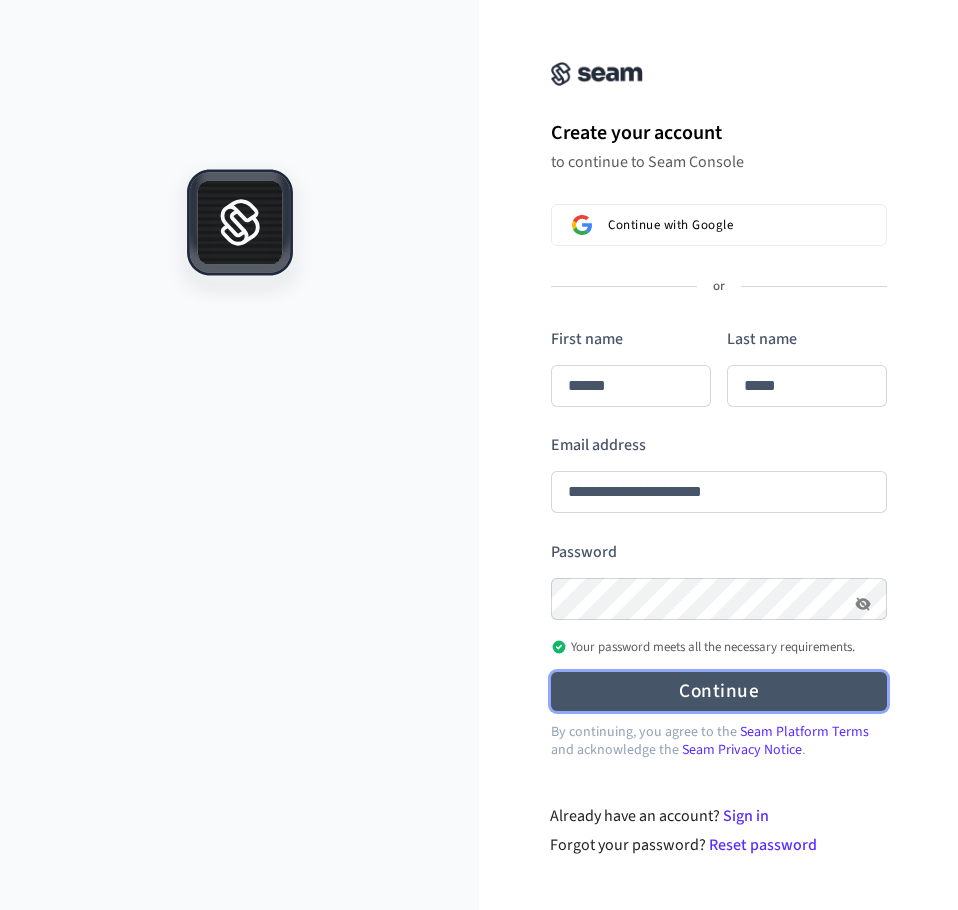 click on "Continue" at bounding box center (719, 691) 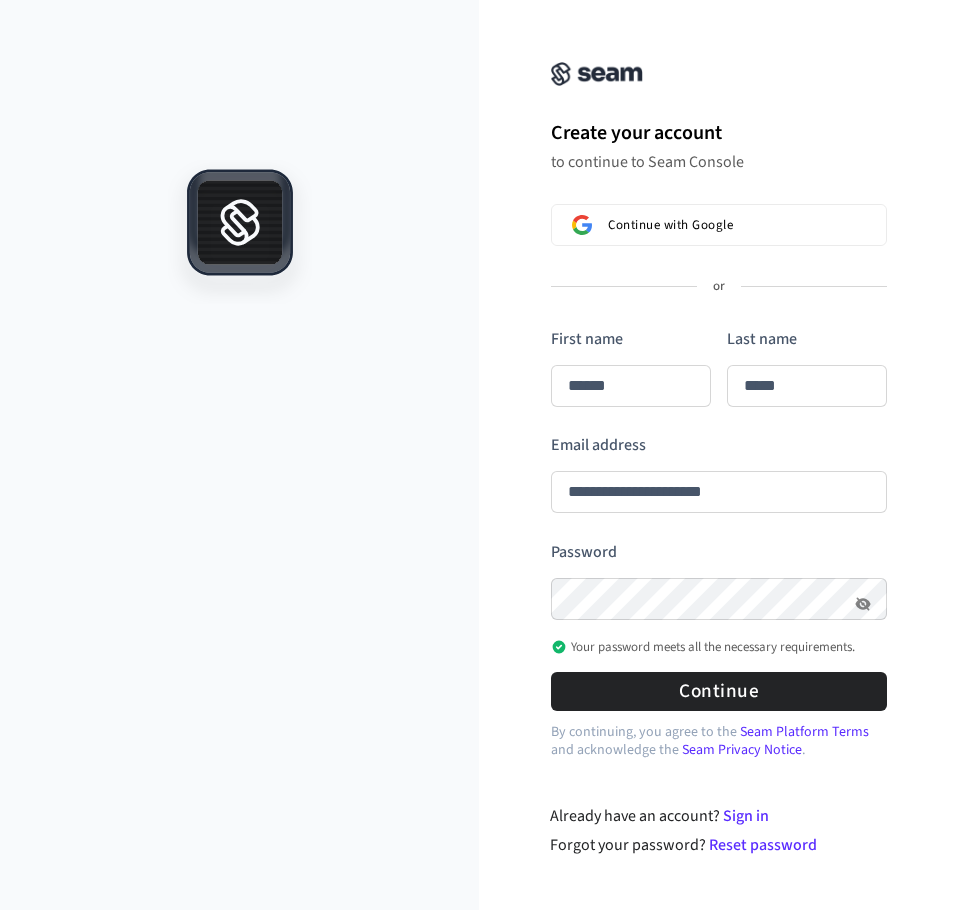type on "******" 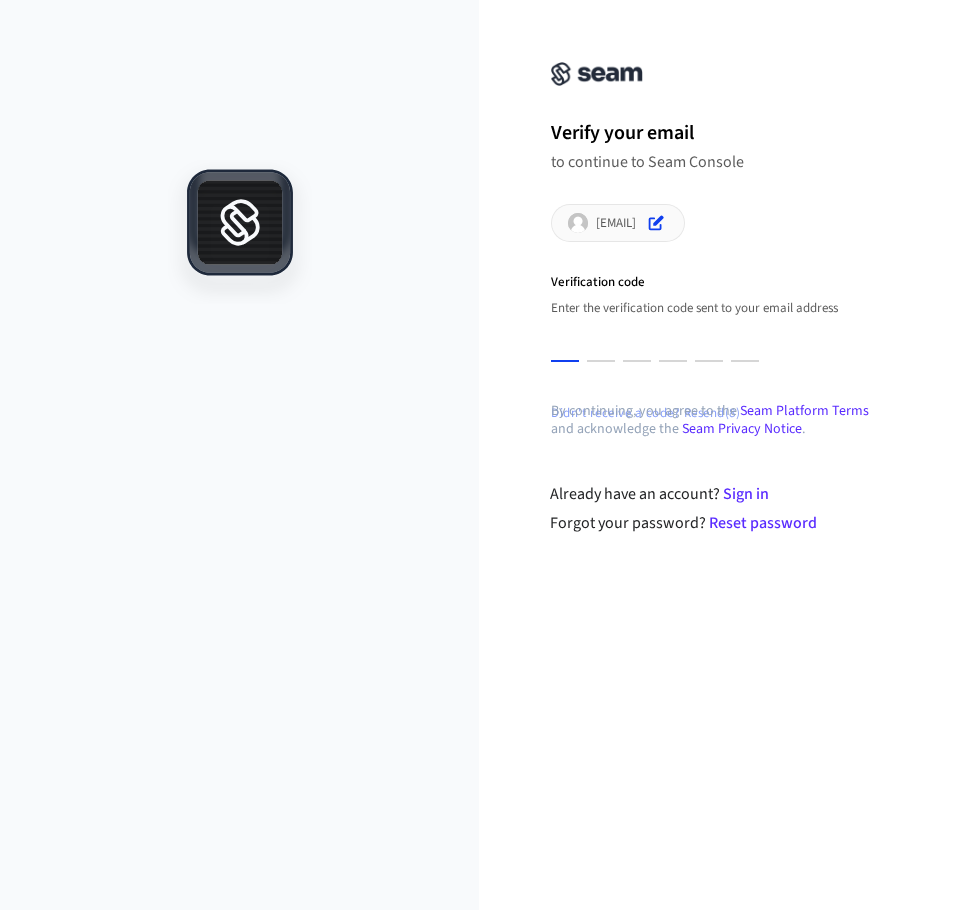 click at bounding box center [565, 343] 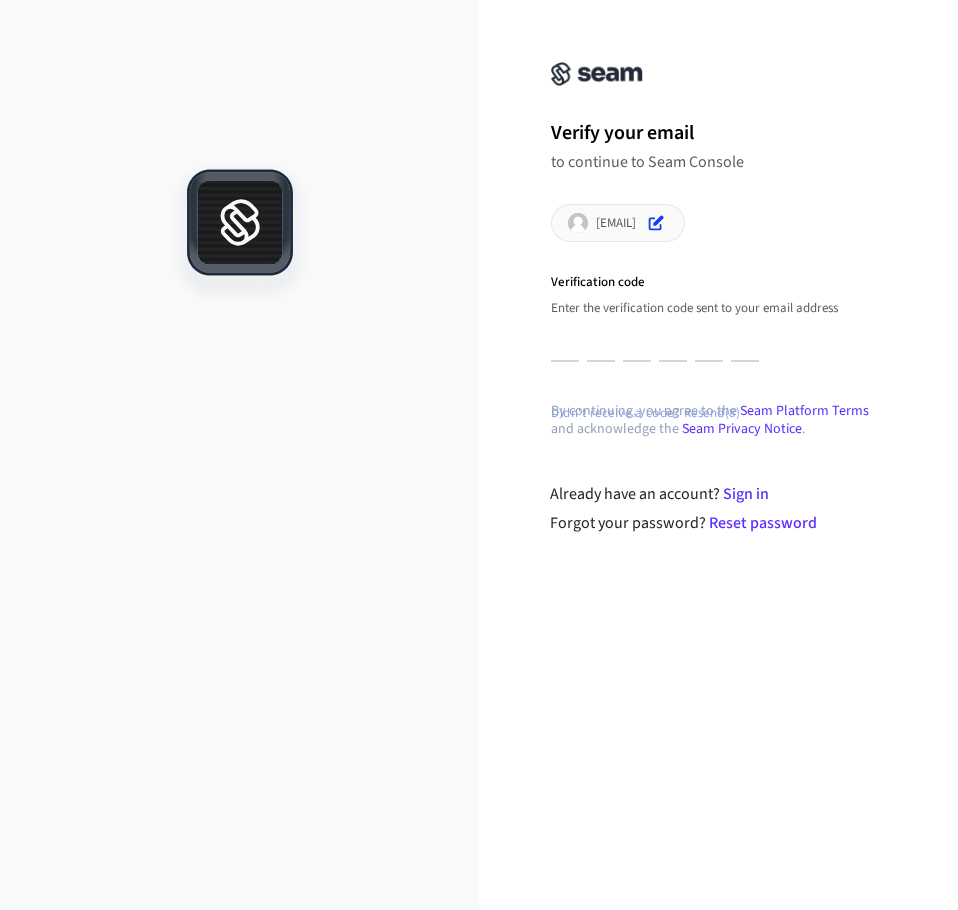 type on "*" 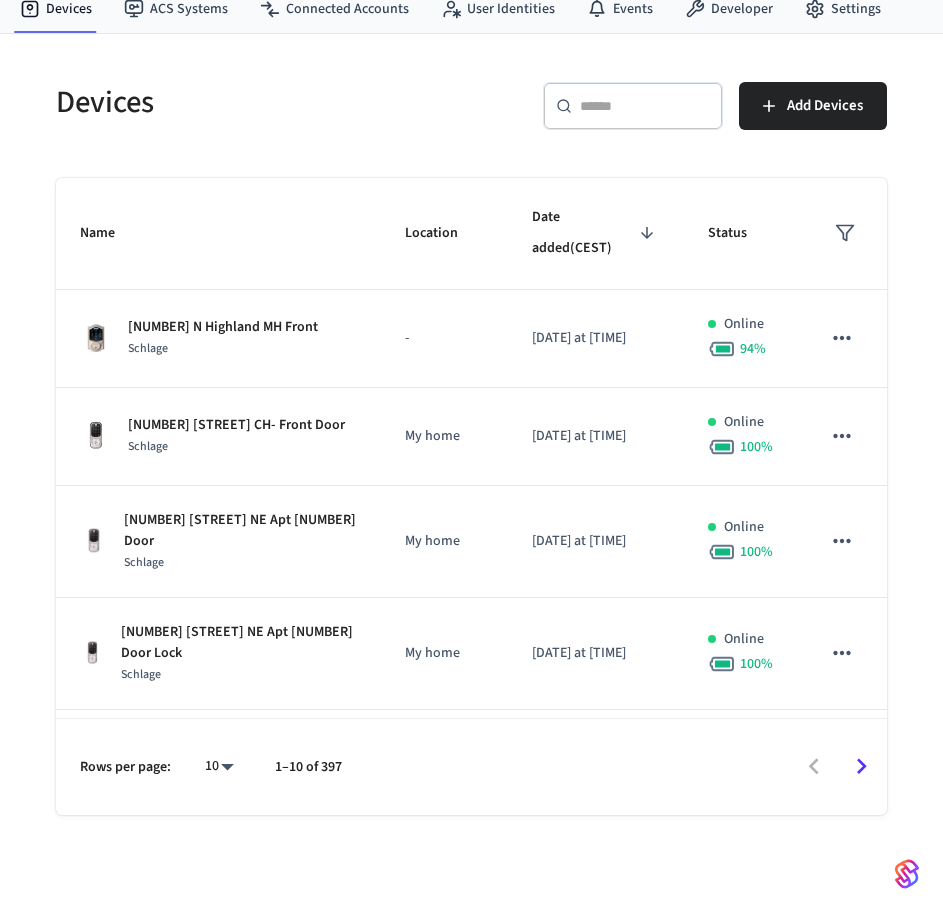 scroll, scrollTop: 72, scrollLeft: 0, axis: vertical 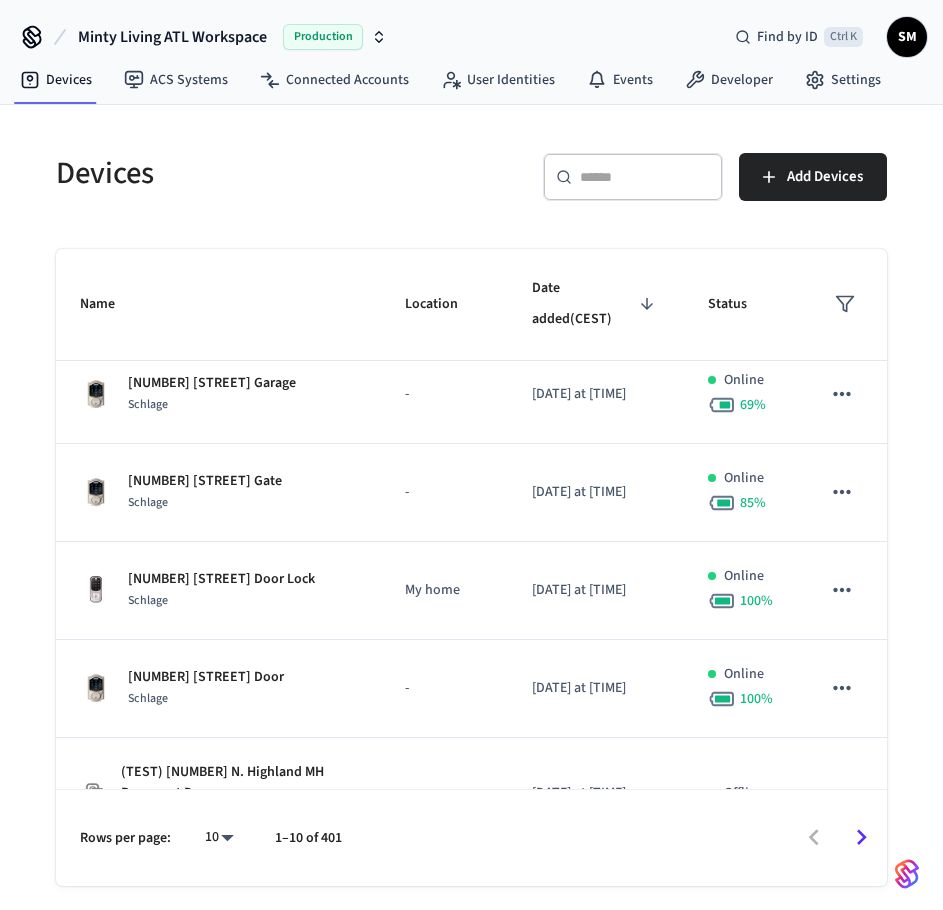 click on "SM" at bounding box center (907, 37) 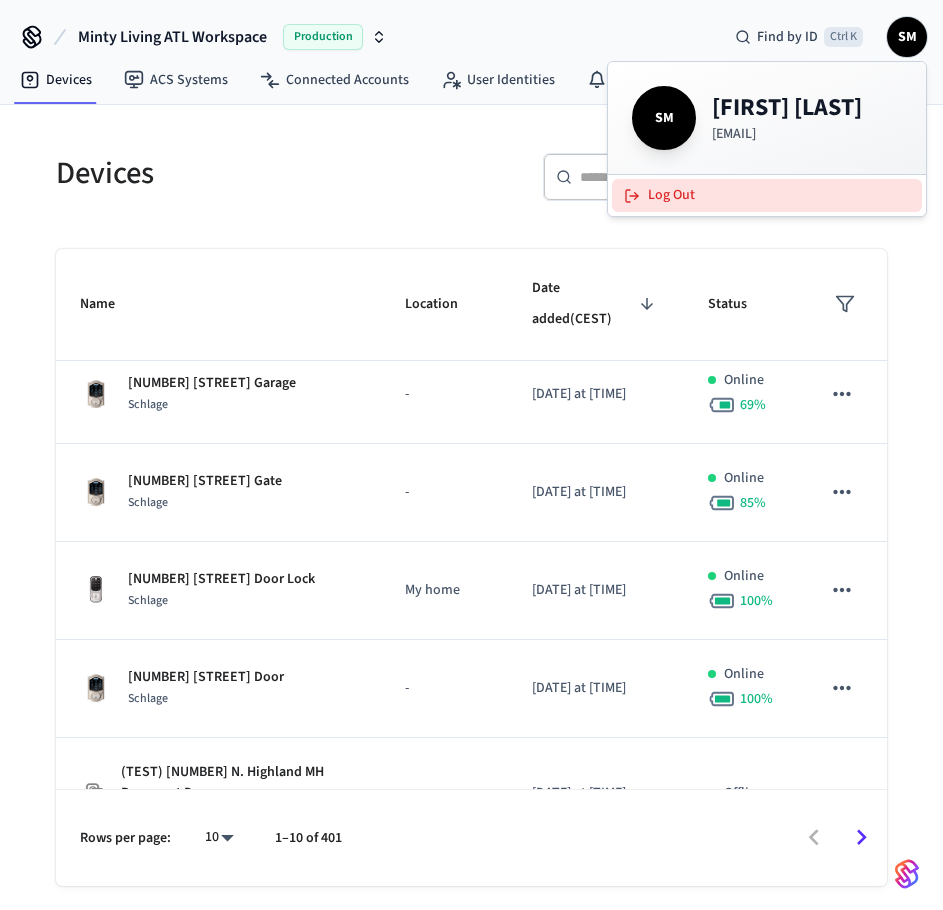 click on "Log Out" at bounding box center [767, 195] 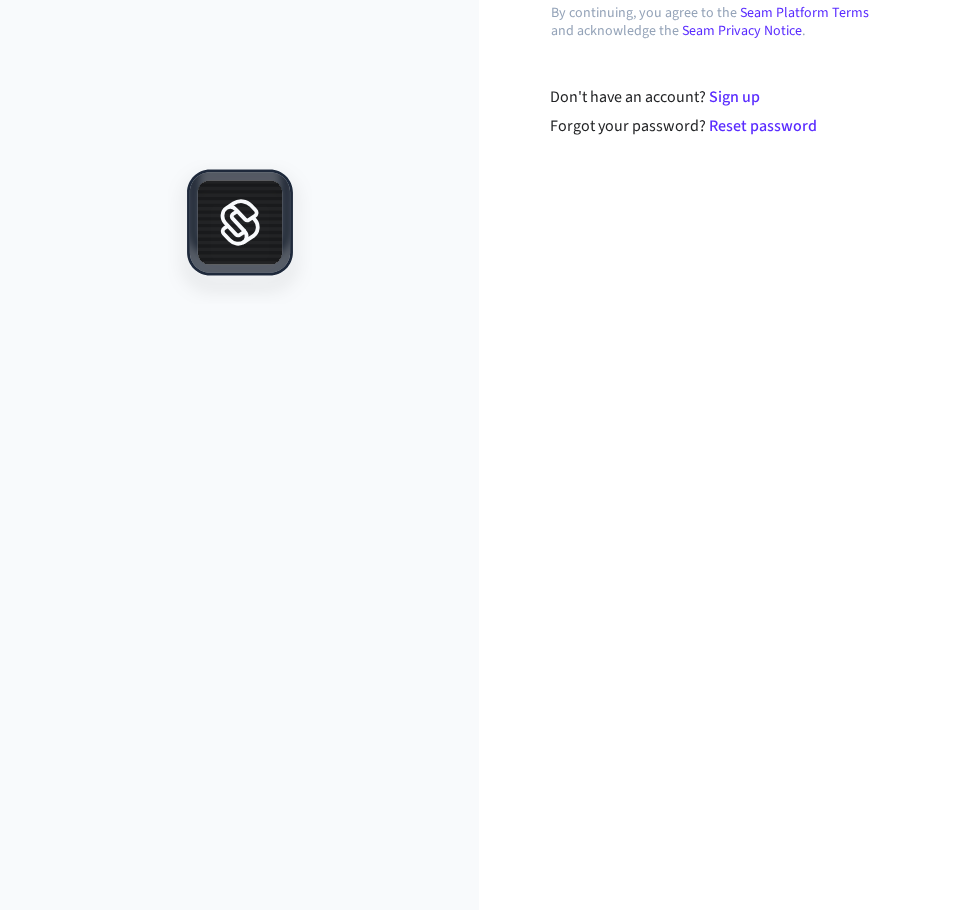 scroll, scrollTop: 0, scrollLeft: 0, axis: both 